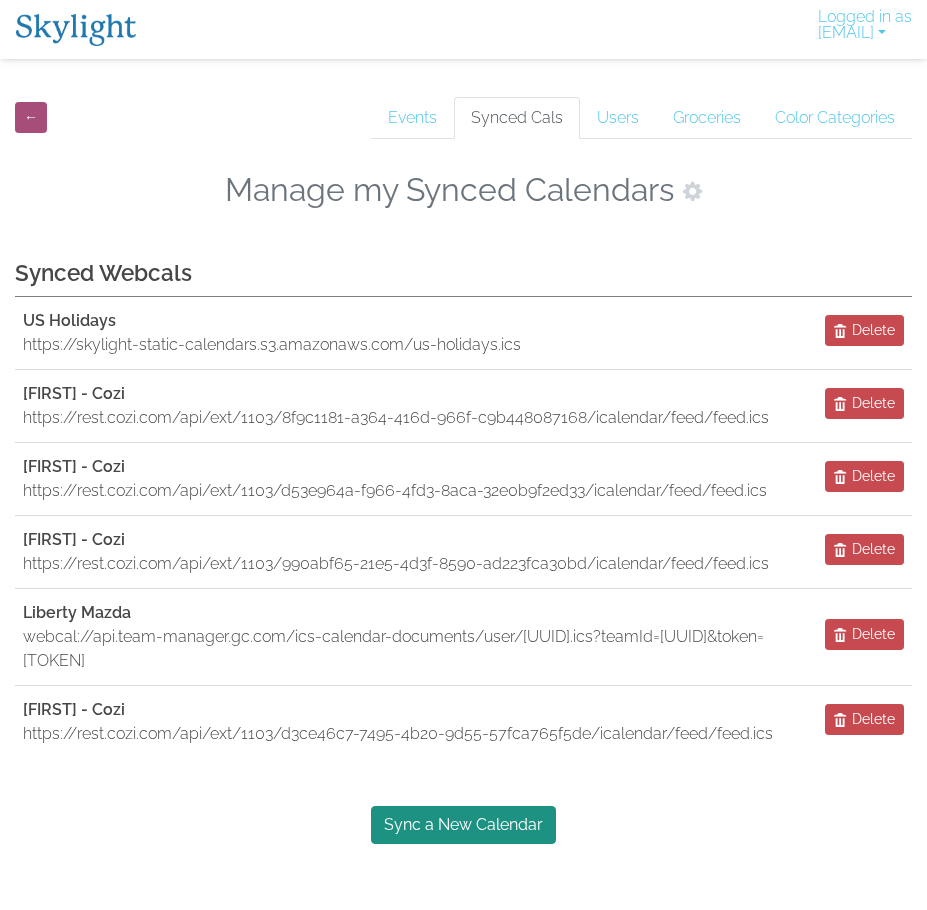 scroll, scrollTop: 0, scrollLeft: 0, axis: both 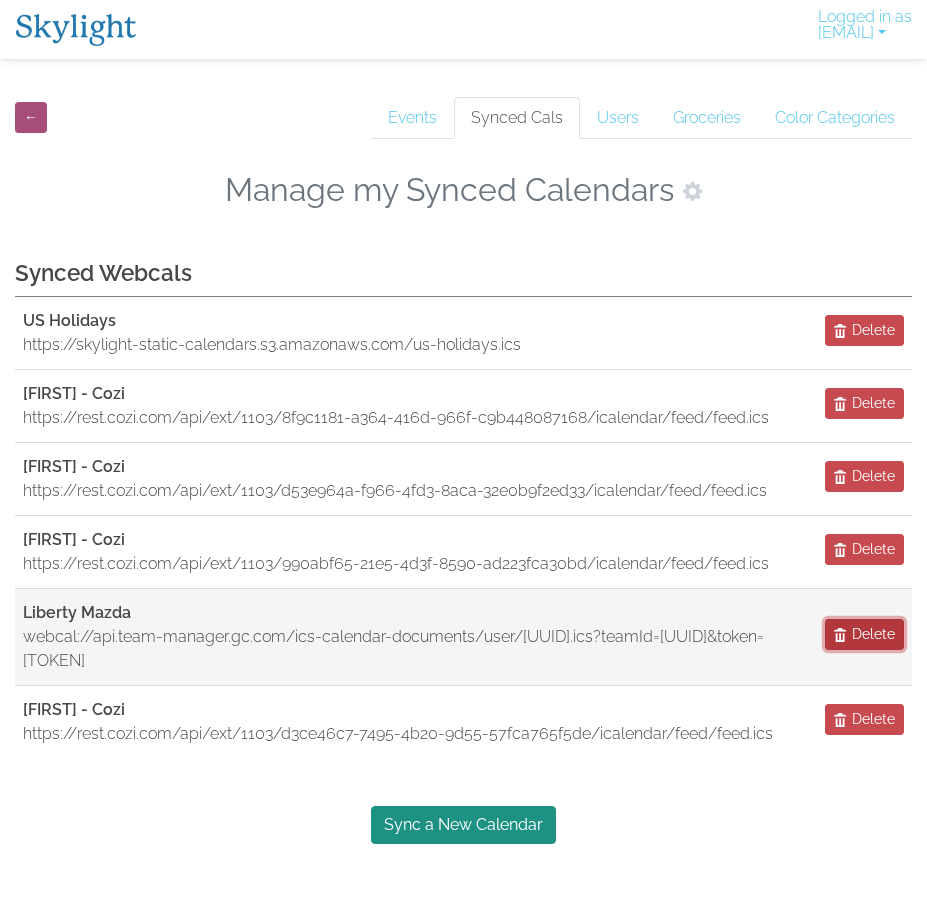 click on "Delete" at bounding box center (873, 634) 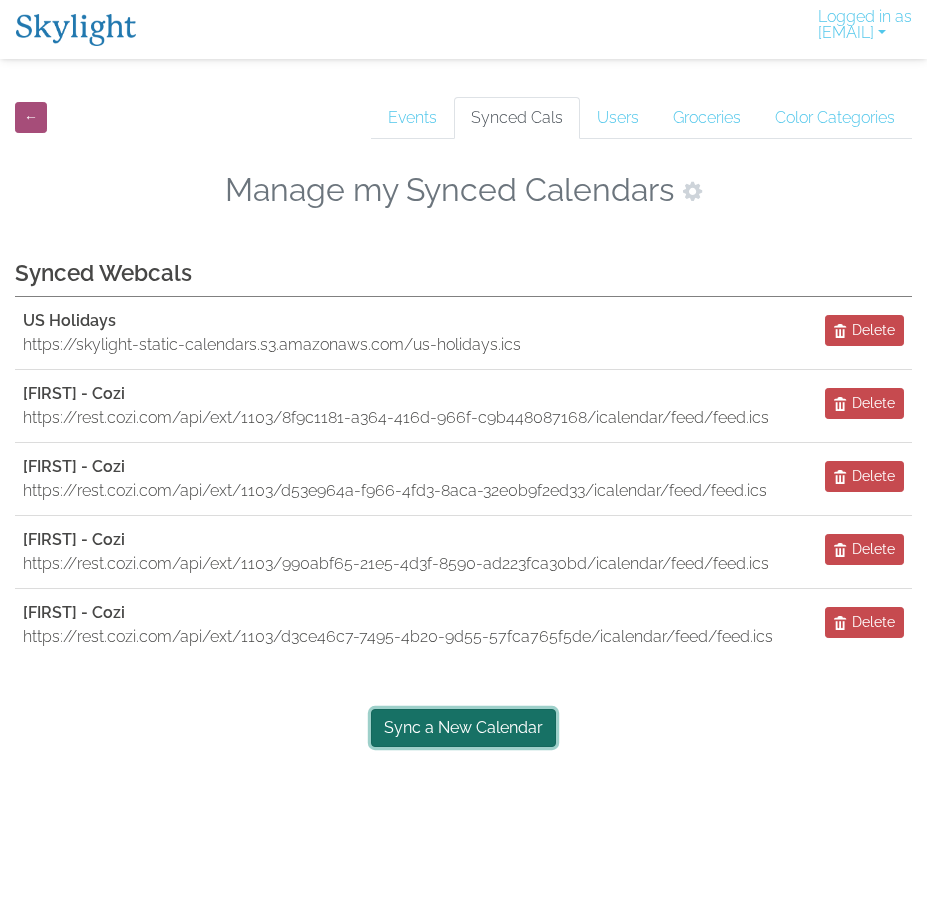 click on "Sync a New Calendar" at bounding box center [463, 728] 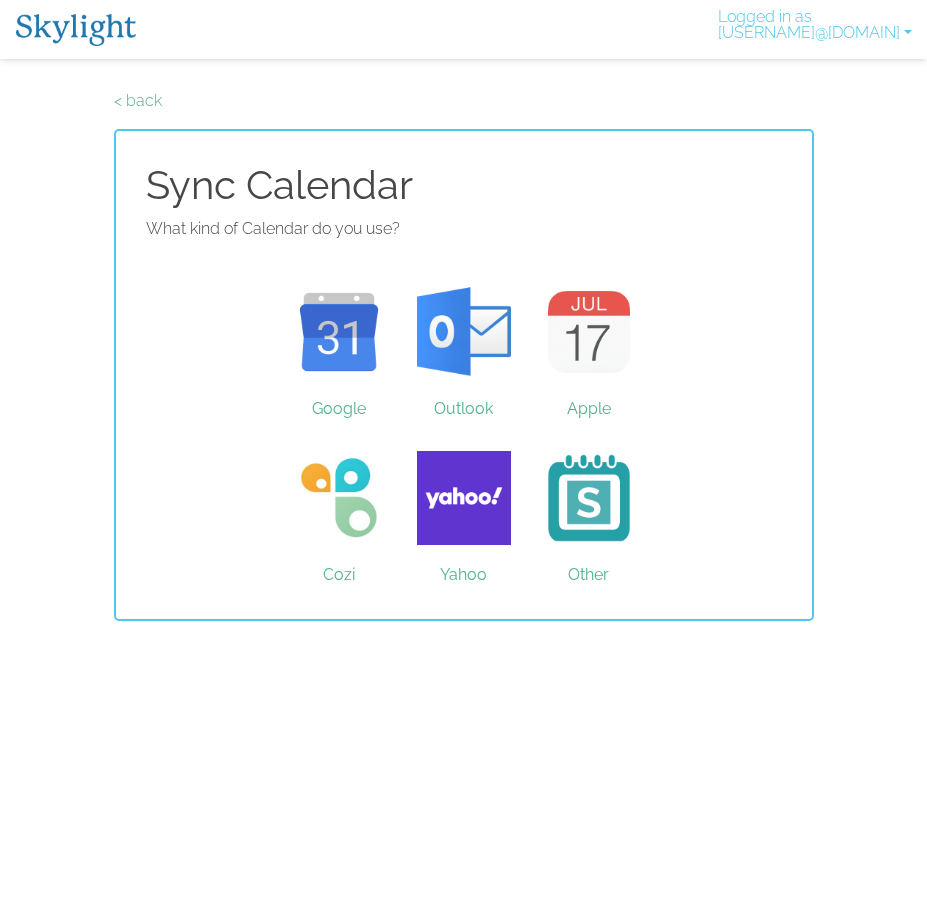 scroll, scrollTop: 0, scrollLeft: 0, axis: both 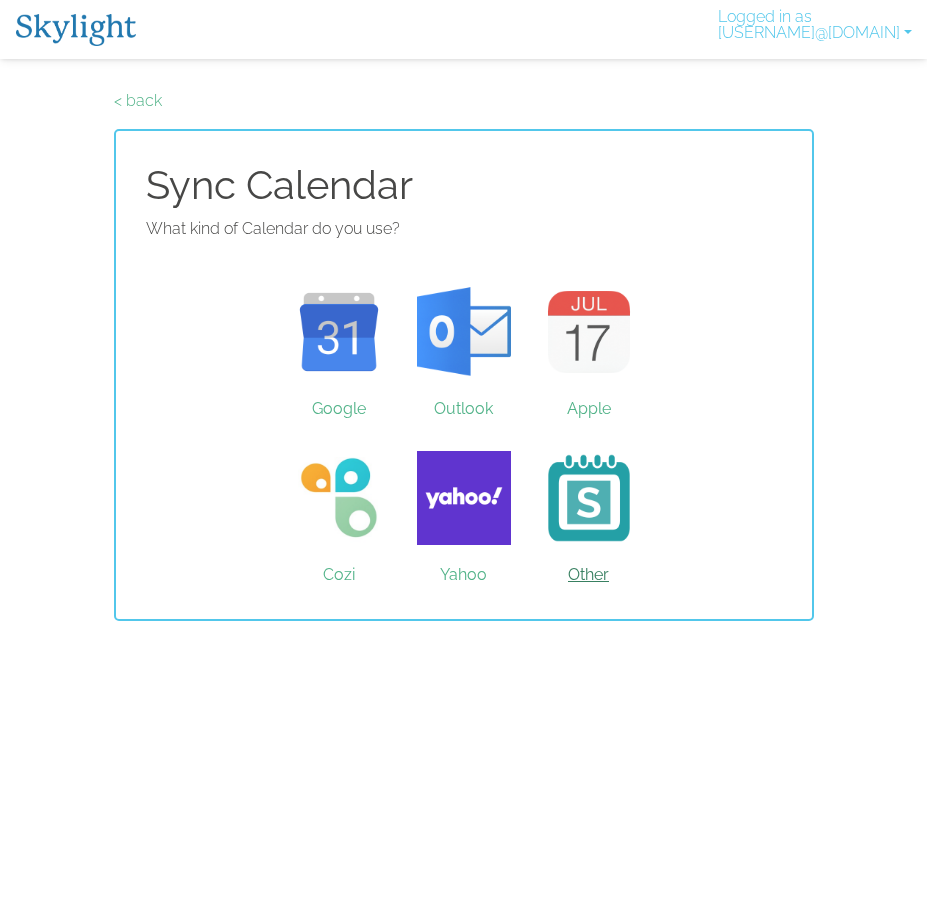 click on "Other" at bounding box center [588, 498] 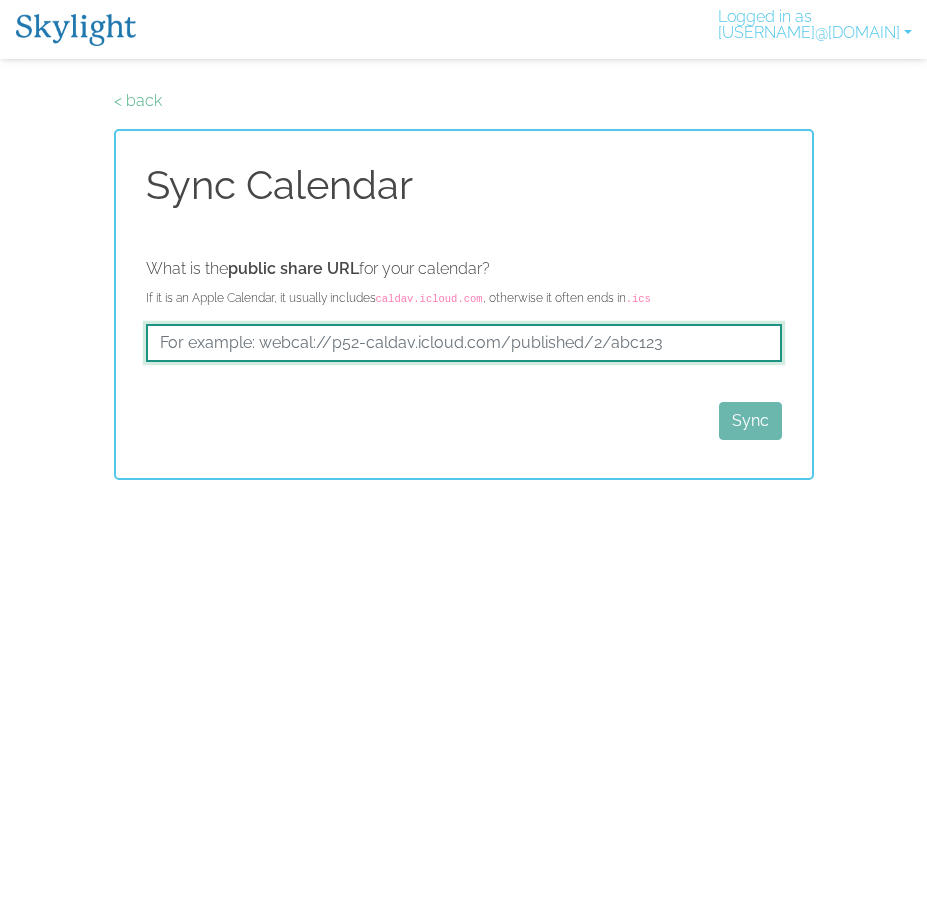 click at bounding box center [464, 343] 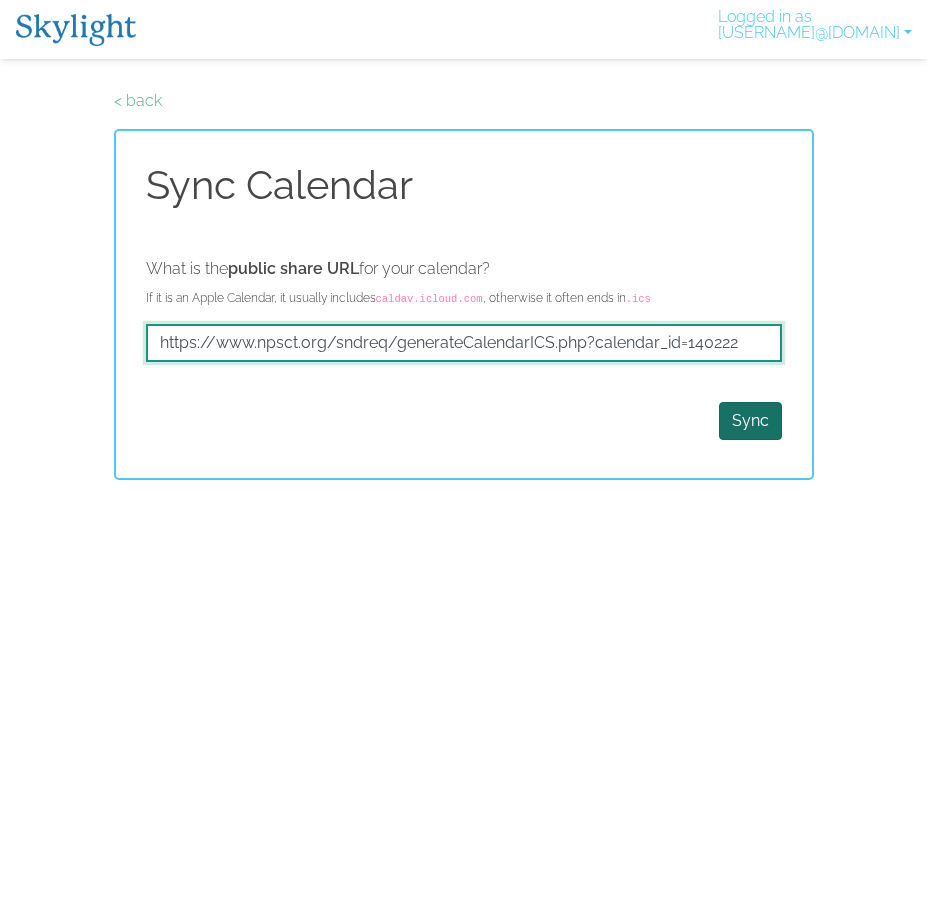 type on "https://www.npsct.org/sndreq/generateCalendarICS.php?calendar_id=140222" 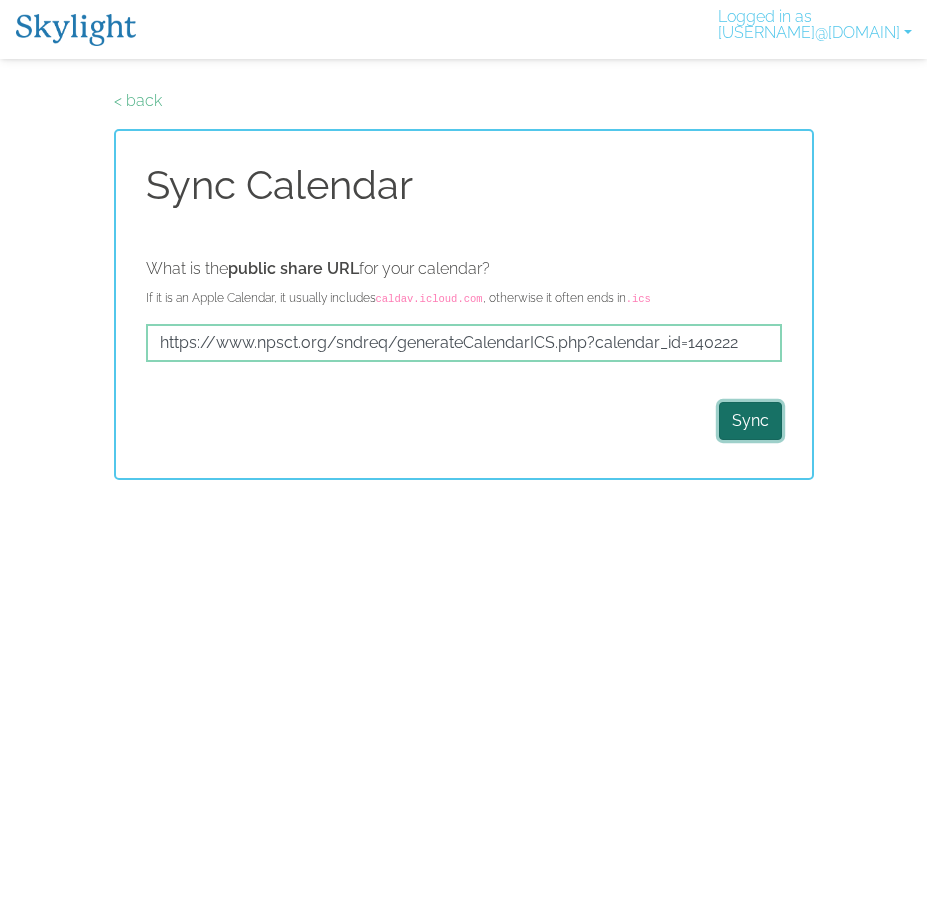 click on "Sync" at bounding box center [750, 421] 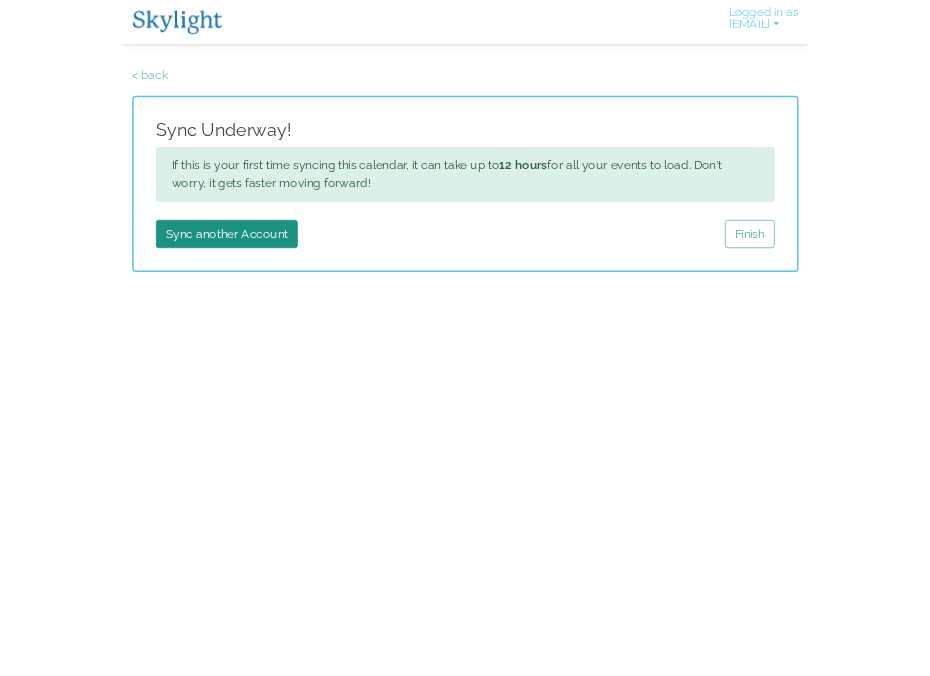 scroll, scrollTop: 0, scrollLeft: 0, axis: both 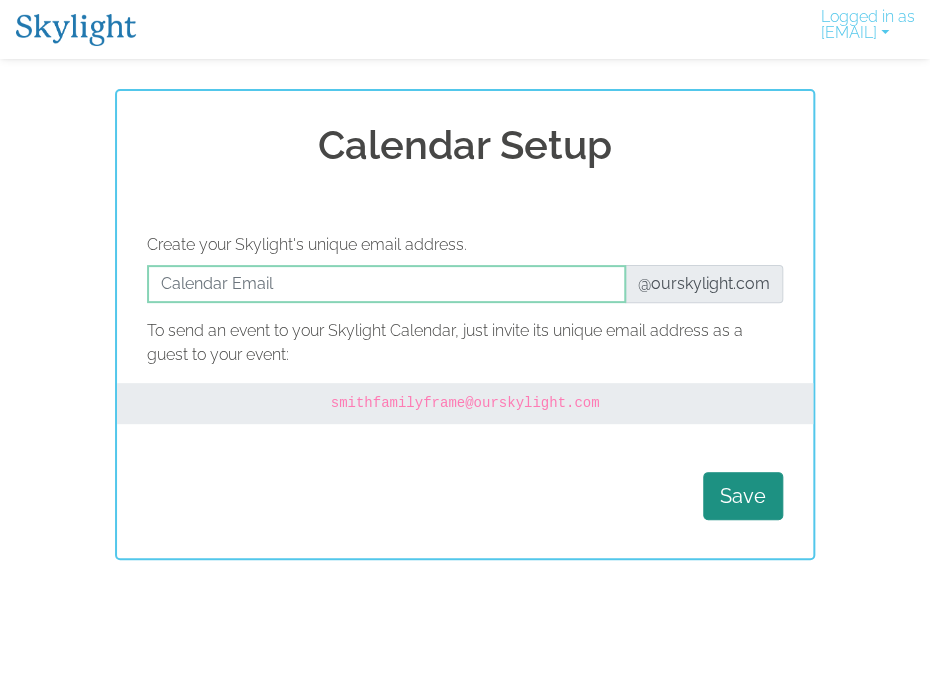 click at bounding box center [76, 30] 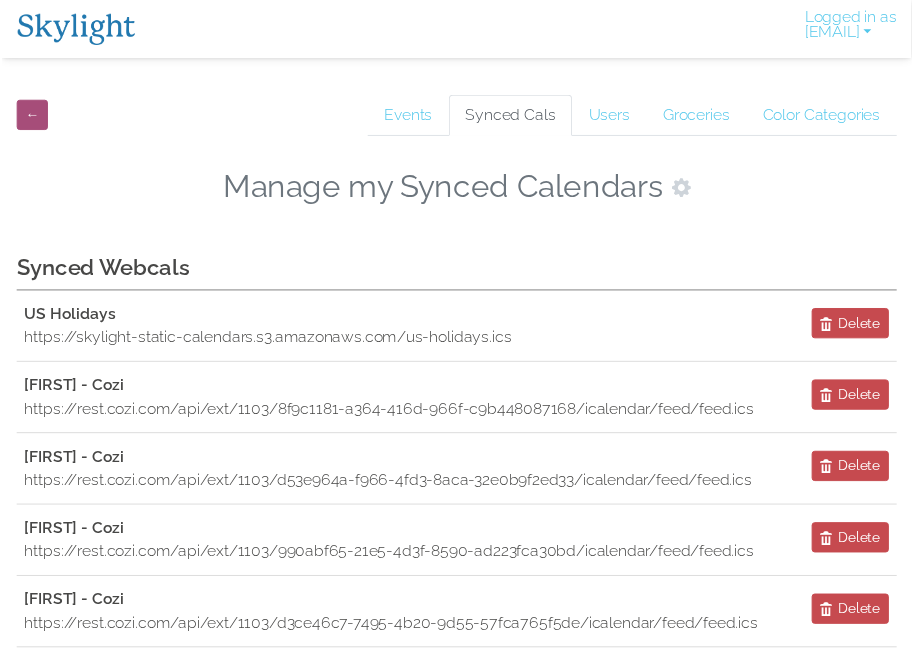 scroll, scrollTop: 0, scrollLeft: 0, axis: both 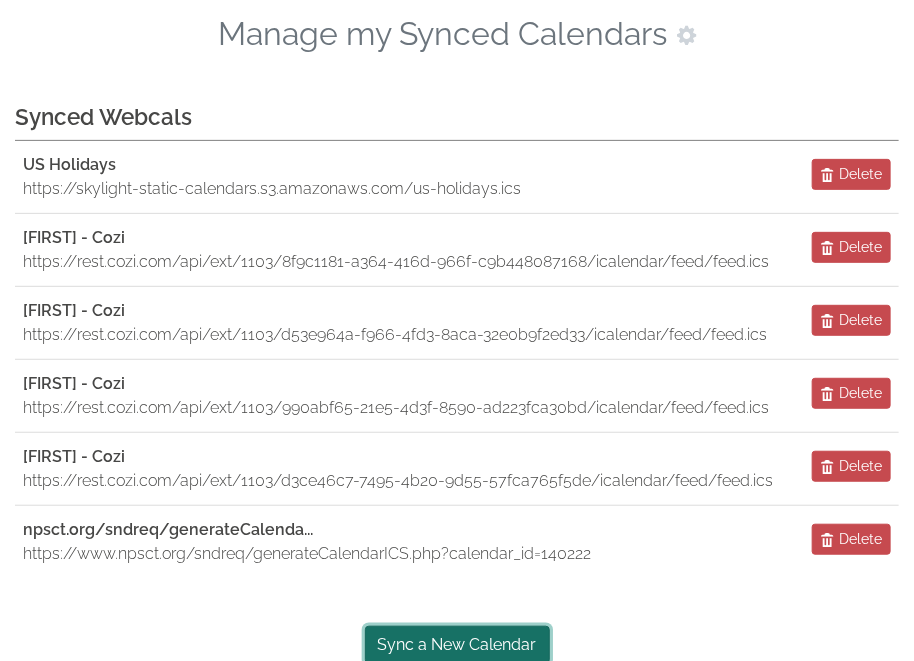click on "Sync a New Calendar" at bounding box center [457, 645] 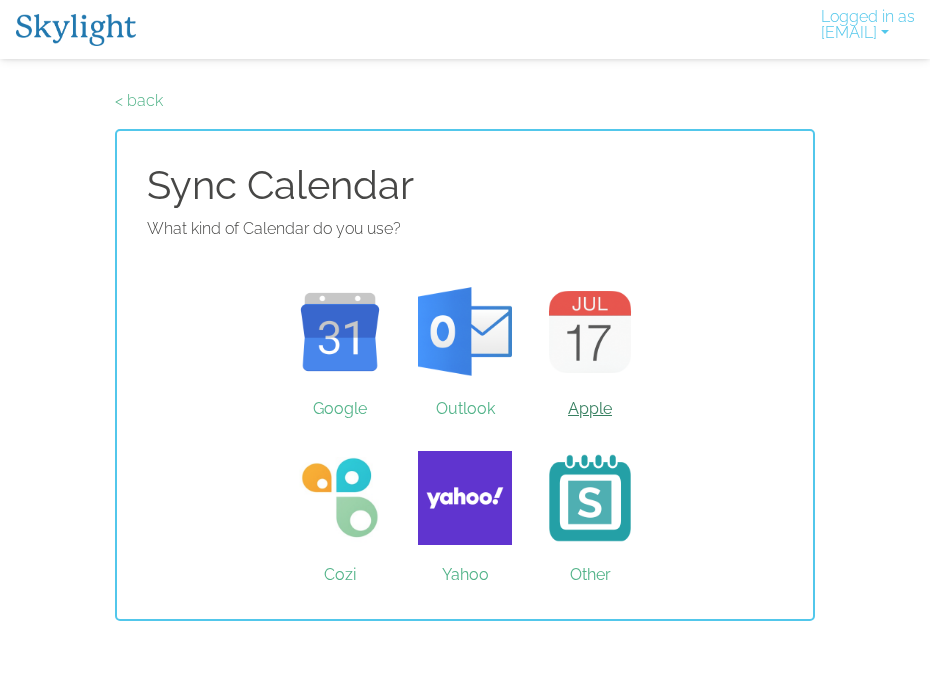 scroll, scrollTop: 0, scrollLeft: 0, axis: both 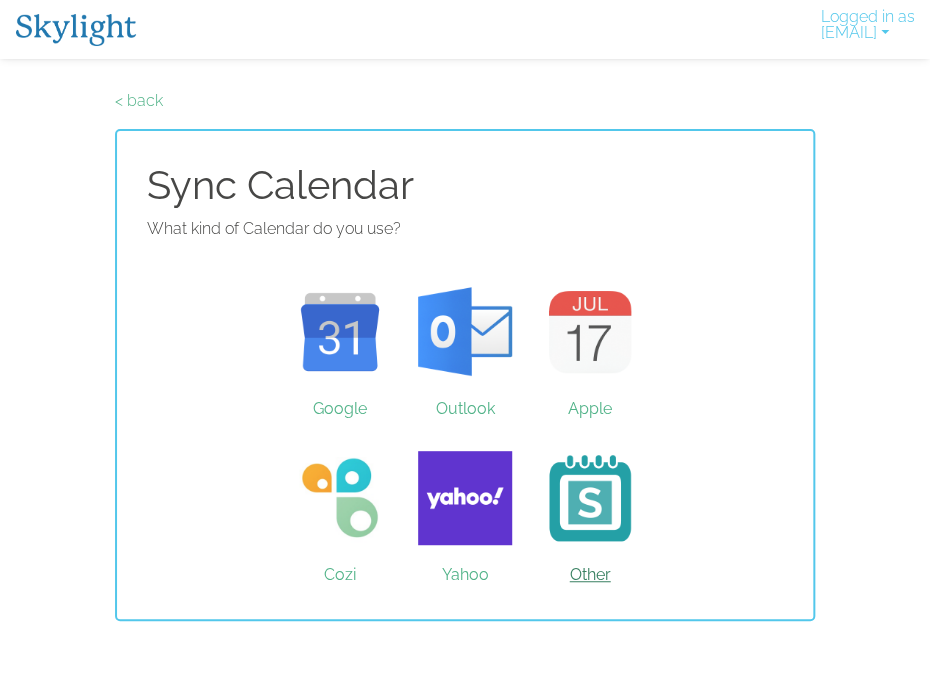 click on "Other" at bounding box center (590, 498) 